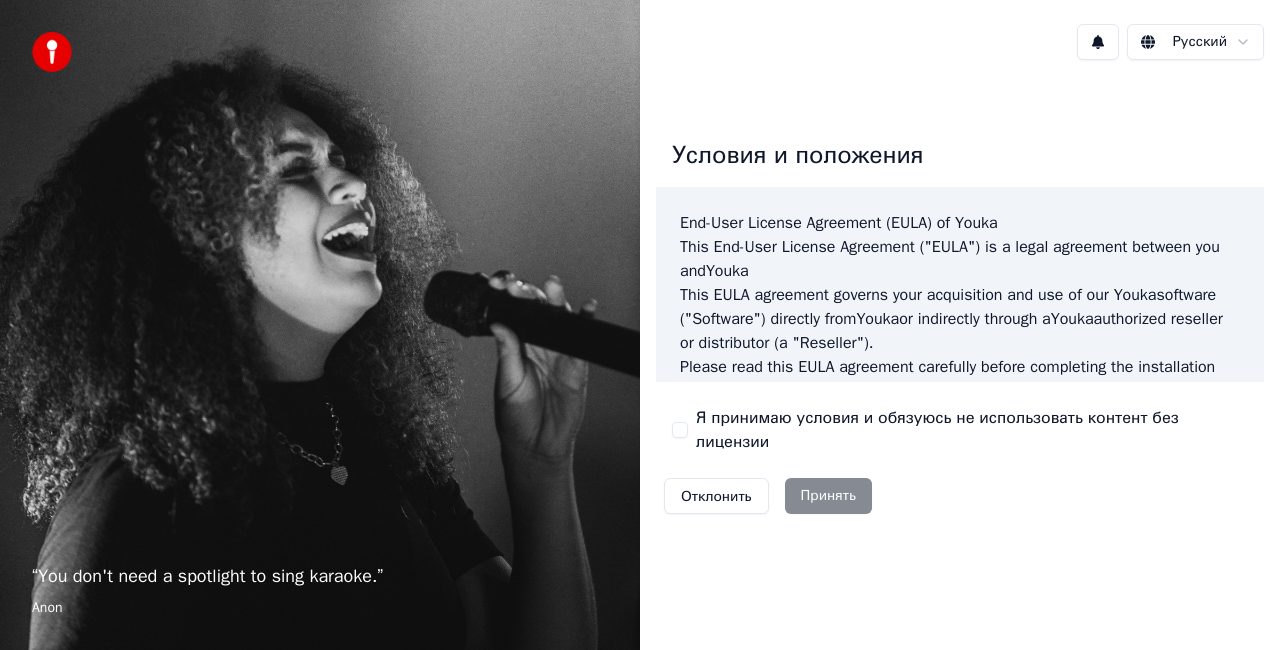 scroll, scrollTop: 0, scrollLeft: 0, axis: both 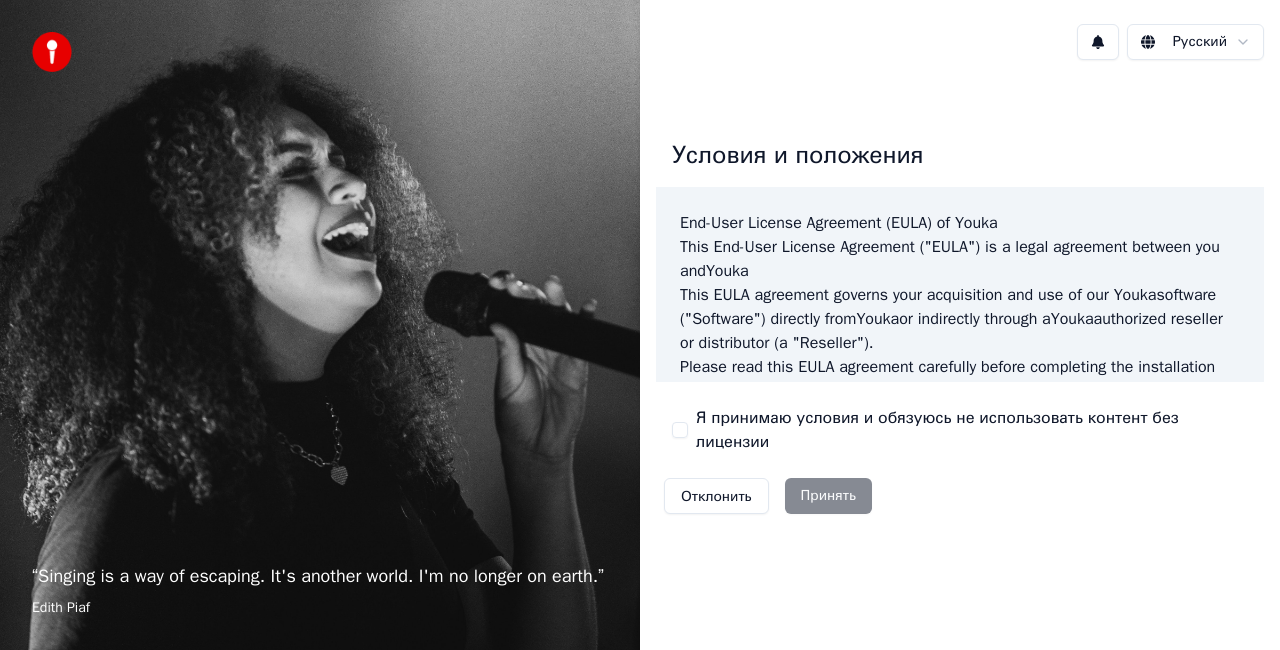 click on "Отклонить Принять" at bounding box center [768, 496] 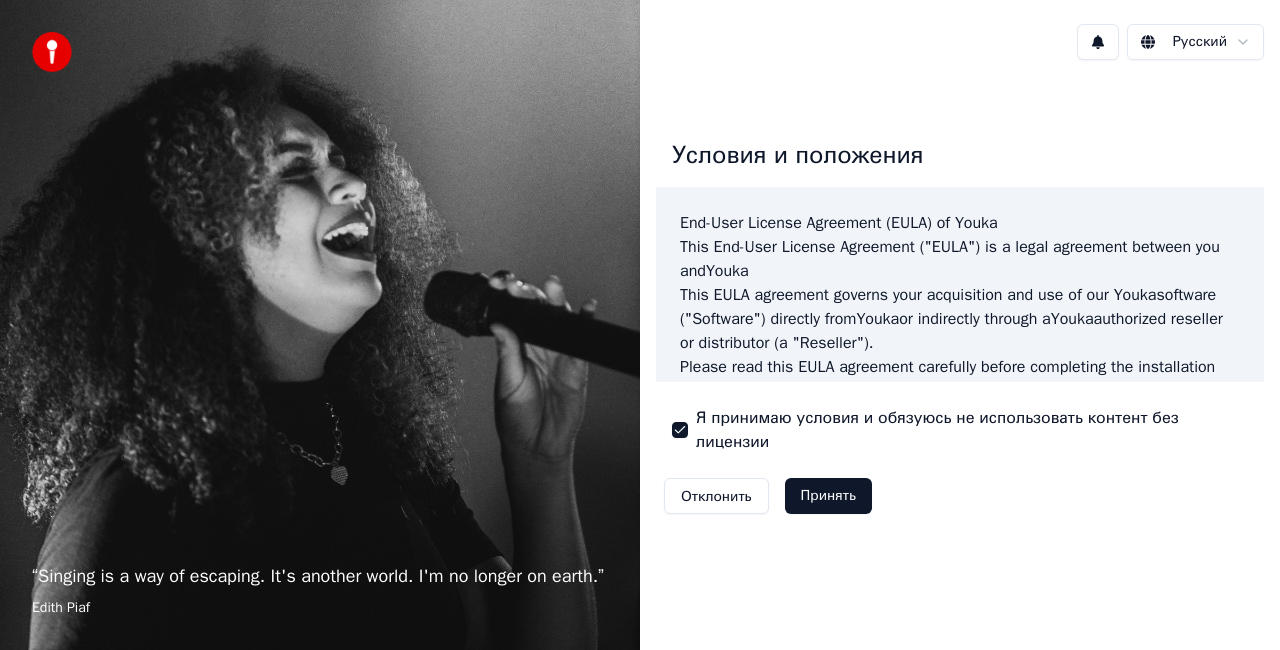 click on "Принять" at bounding box center [828, 496] 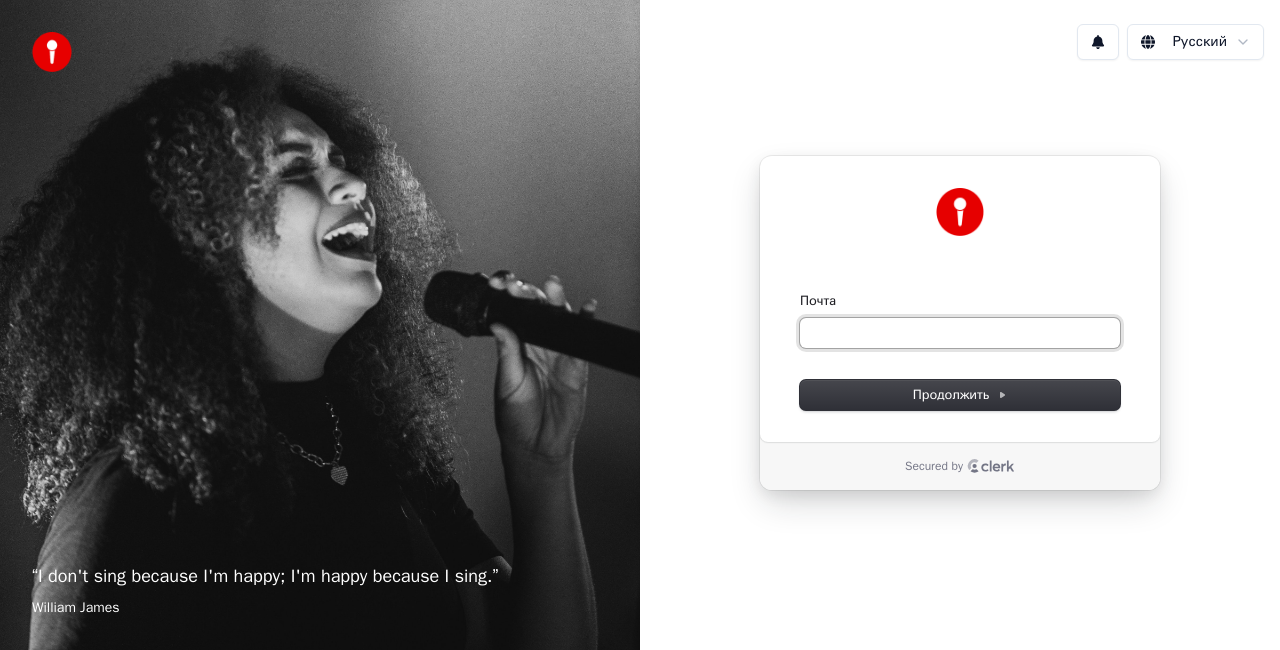click on "Почта" at bounding box center [960, 333] 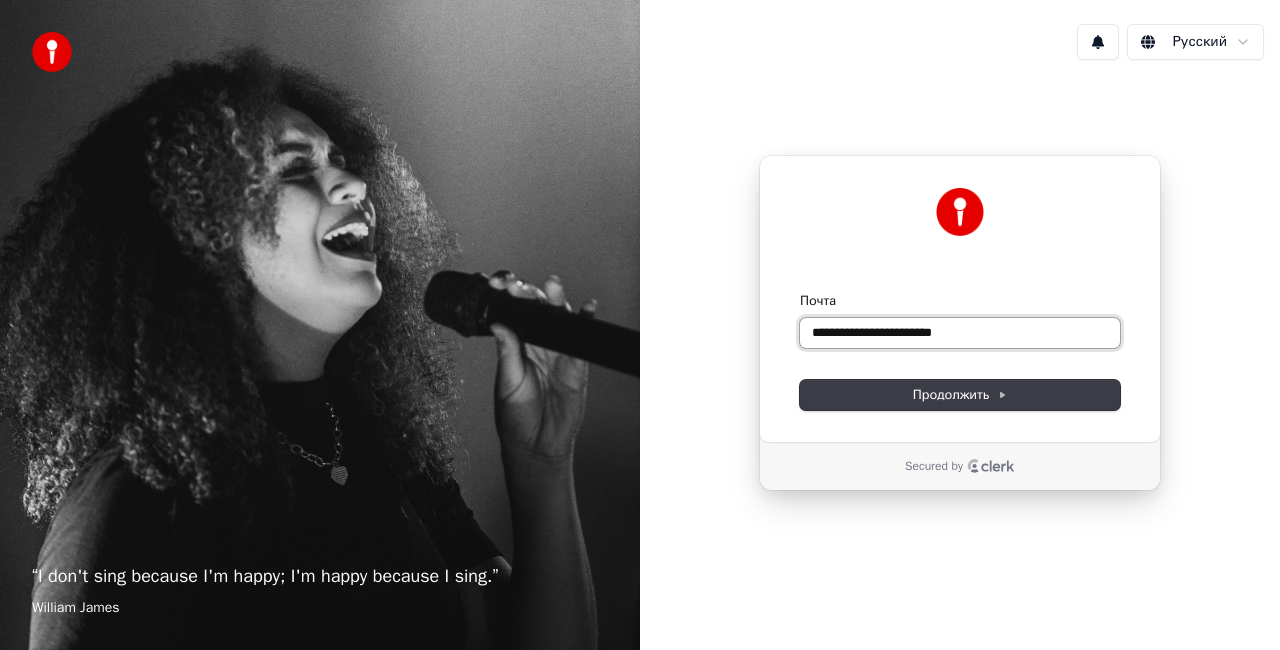 type on "**********" 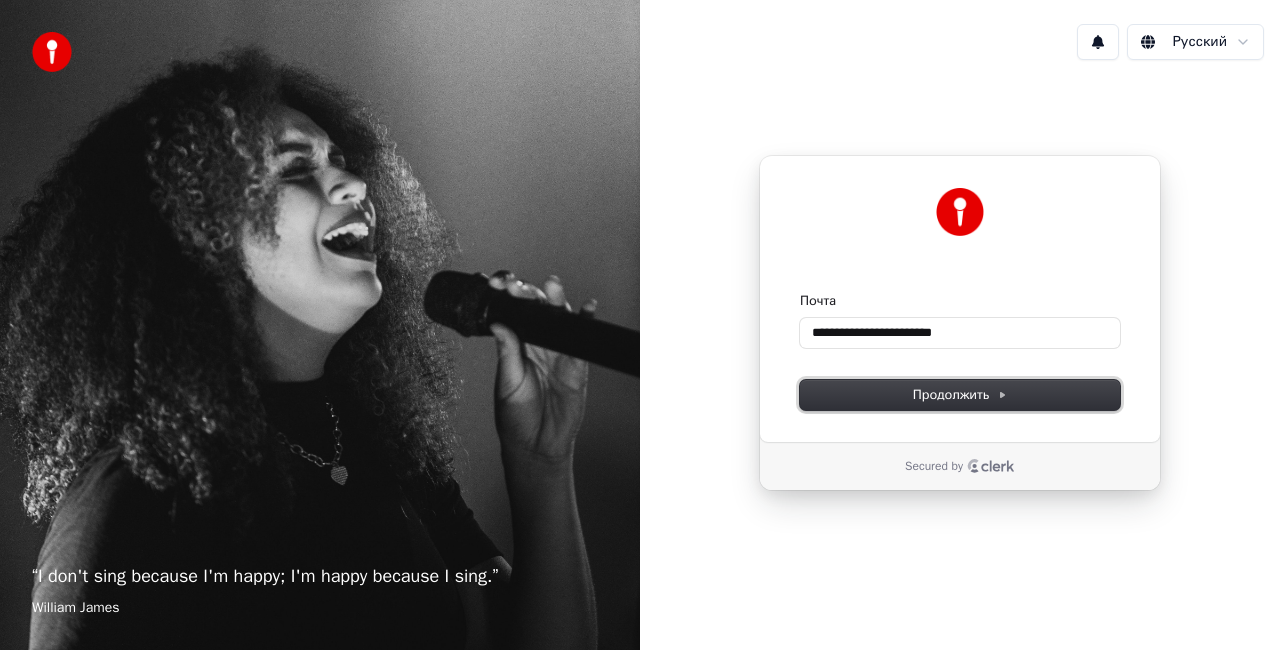 click on "Продолжить" at bounding box center [960, 395] 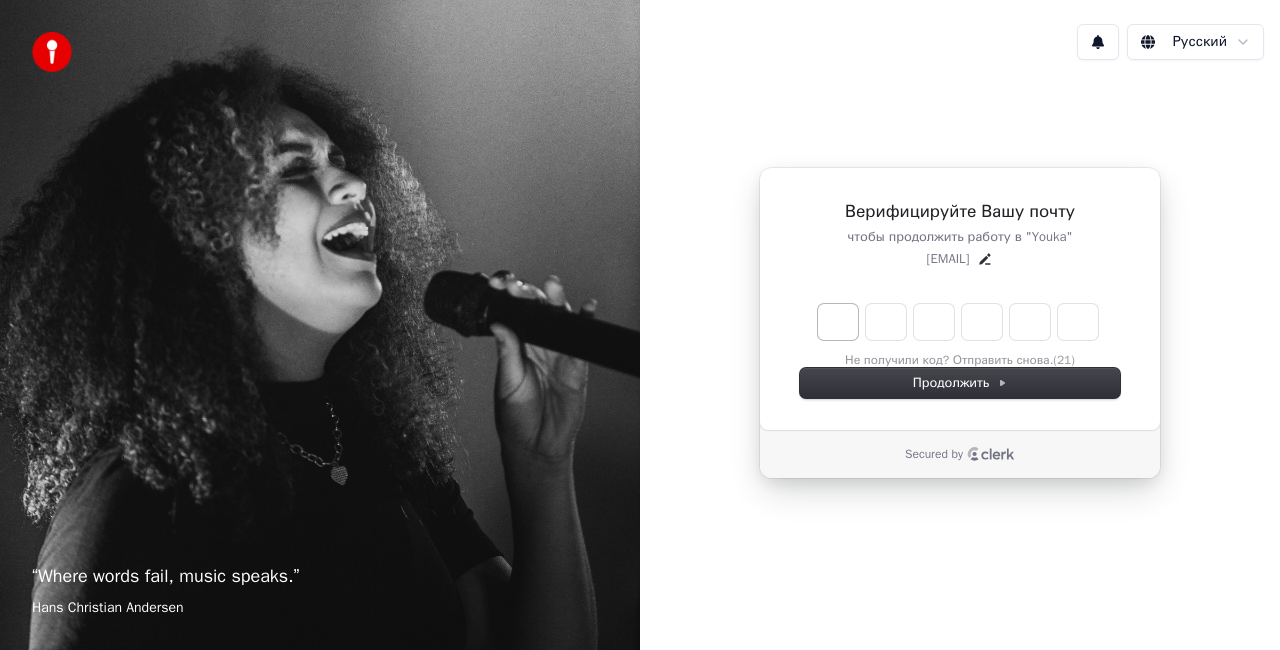 type on "*" 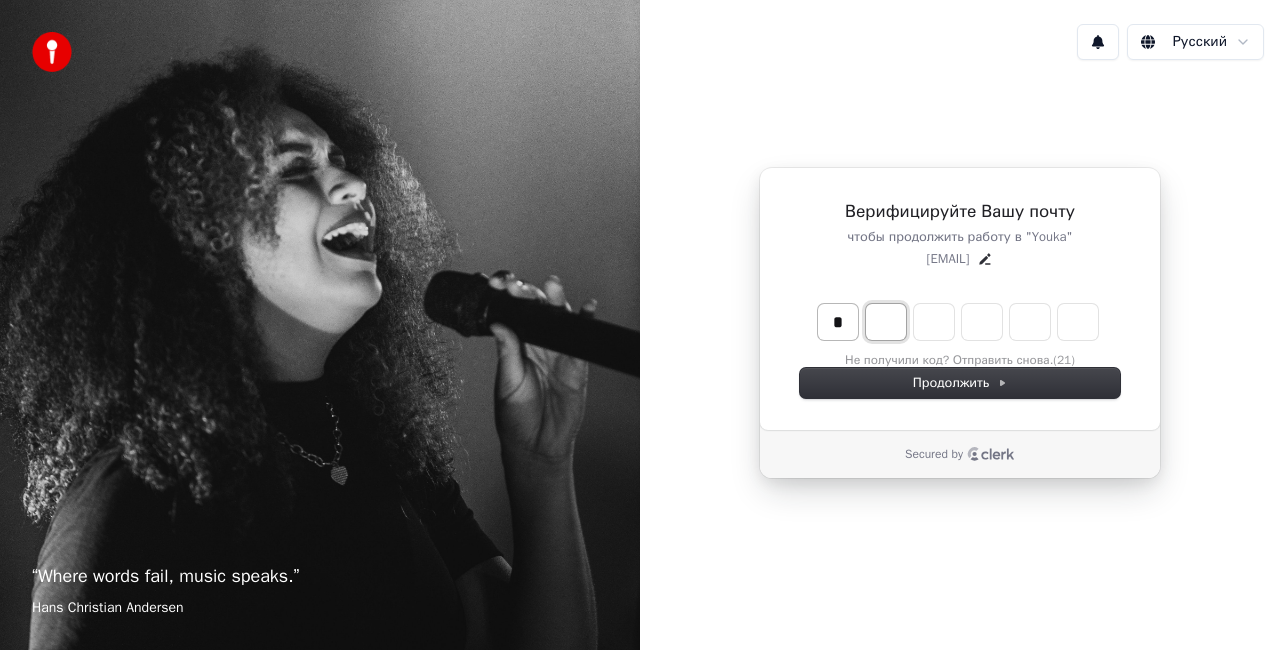 type on "*" 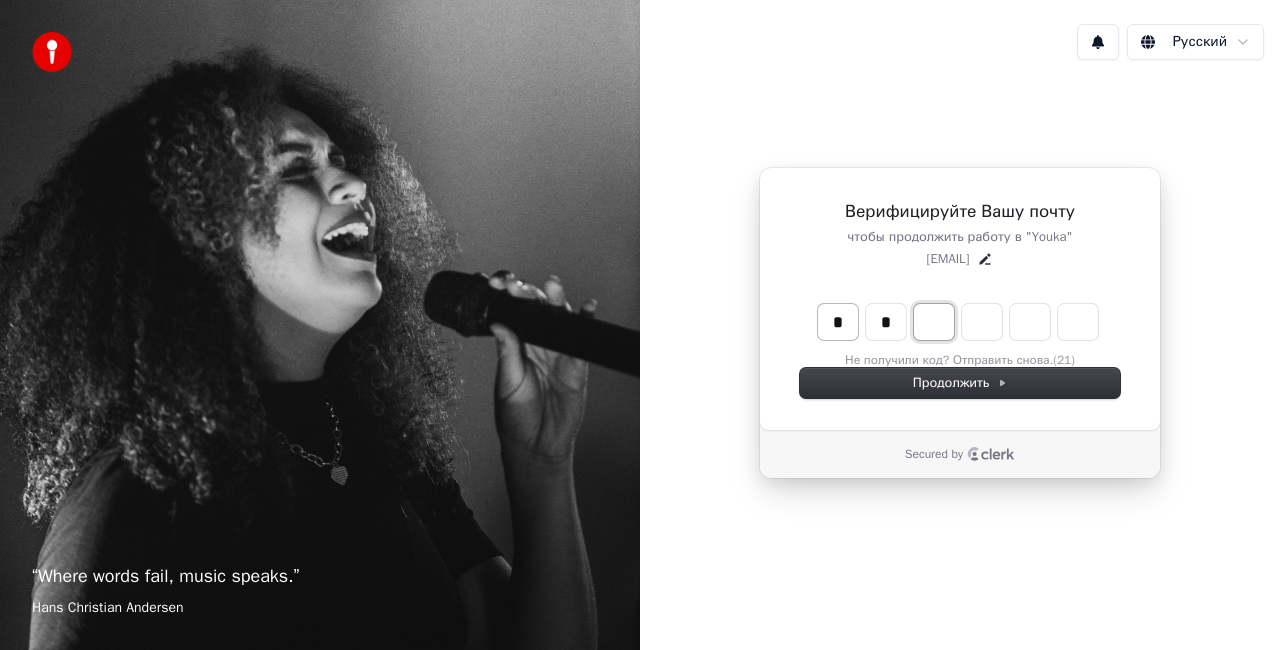 type on "*" 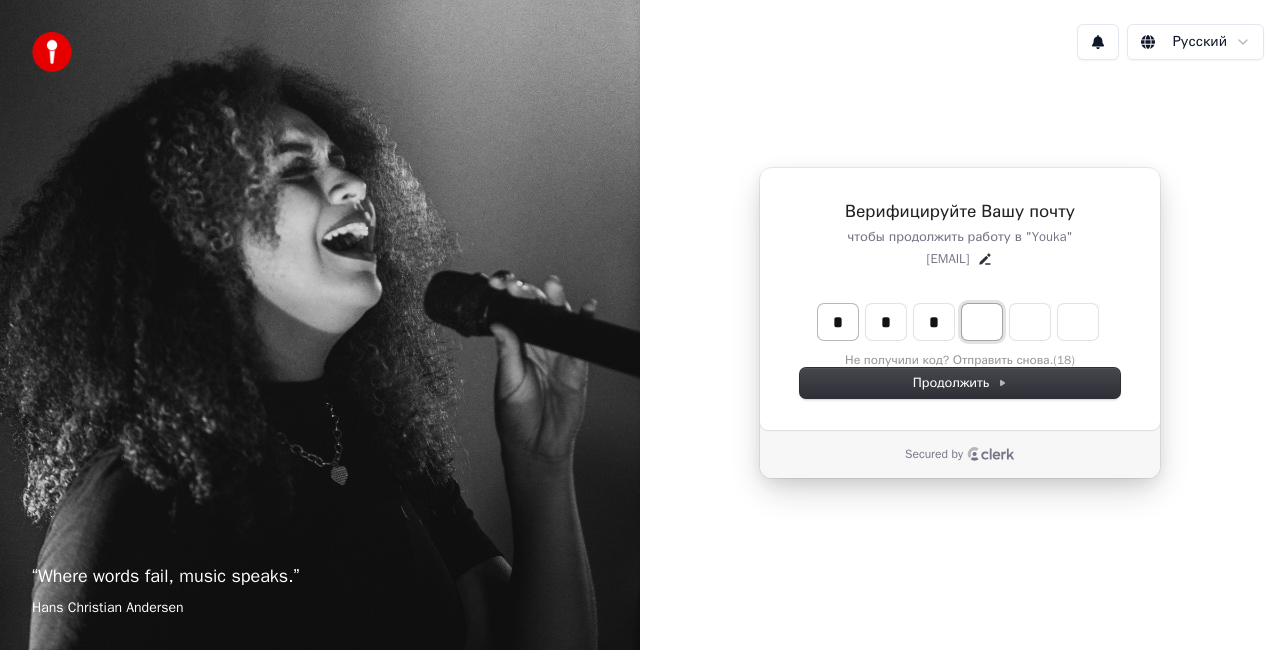 type on "*" 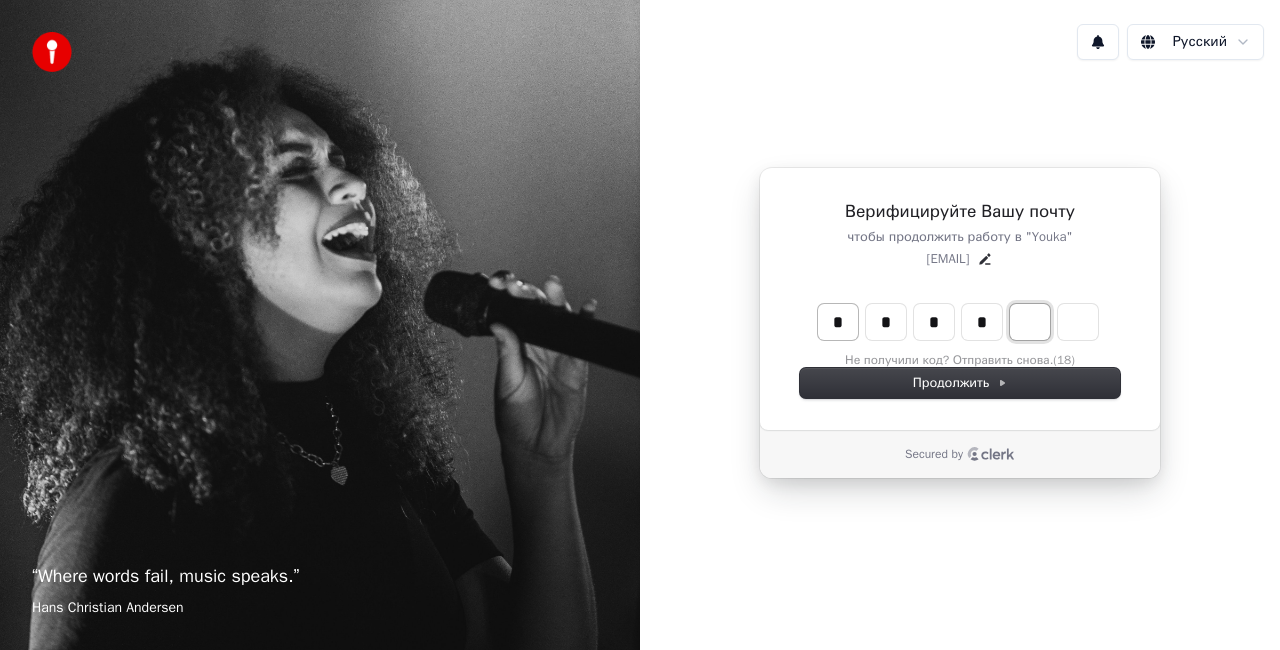 type on "*" 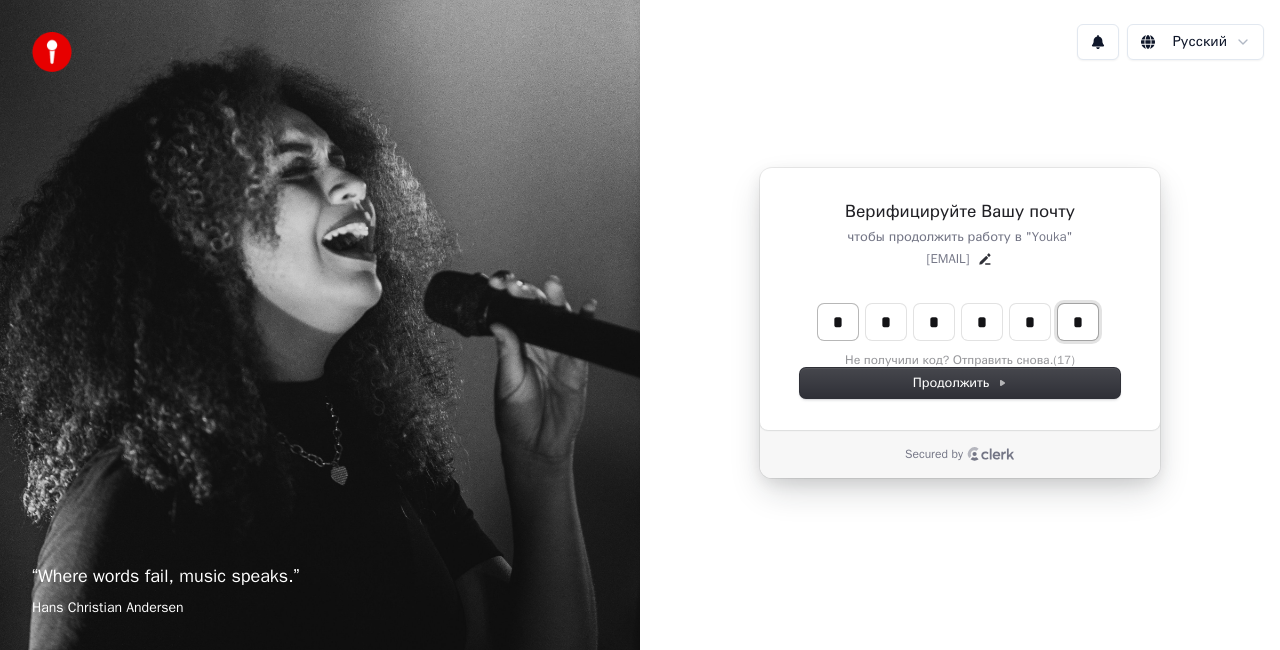 type on "*" 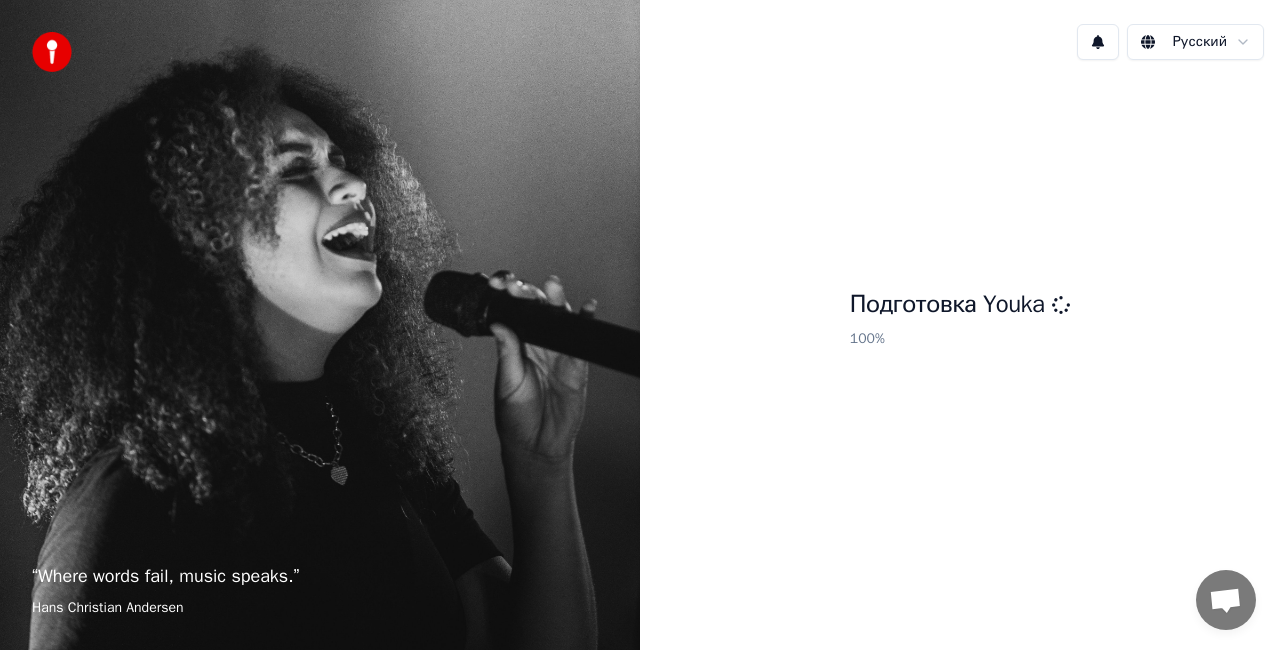 click on "Подготовка Youka" at bounding box center (960, 305) 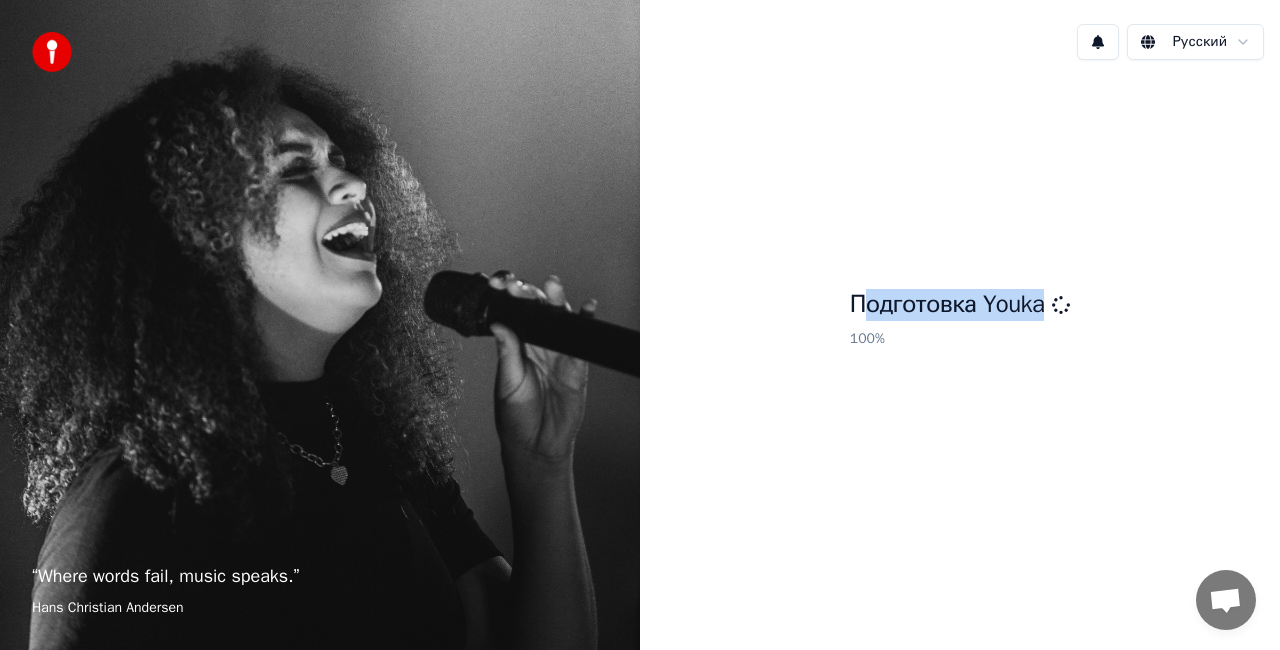 drag, startPoint x: 1092, startPoint y: 314, endPoint x: 845, endPoint y: 308, distance: 247.07286 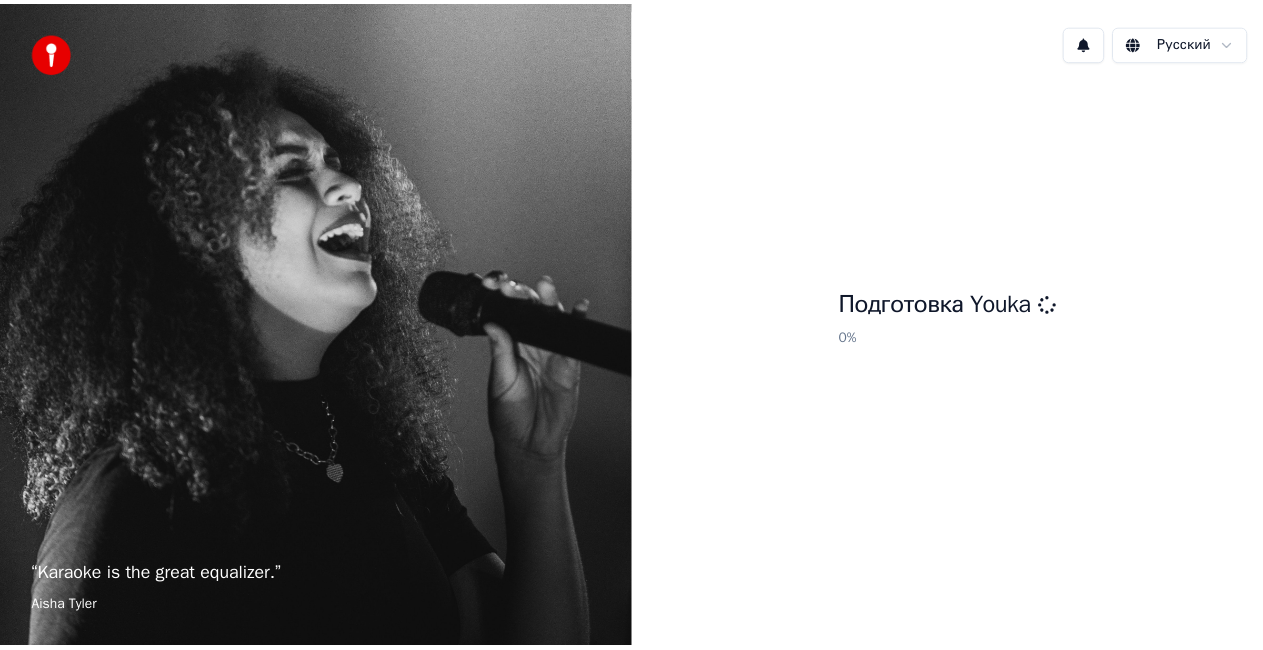 scroll, scrollTop: 0, scrollLeft: 0, axis: both 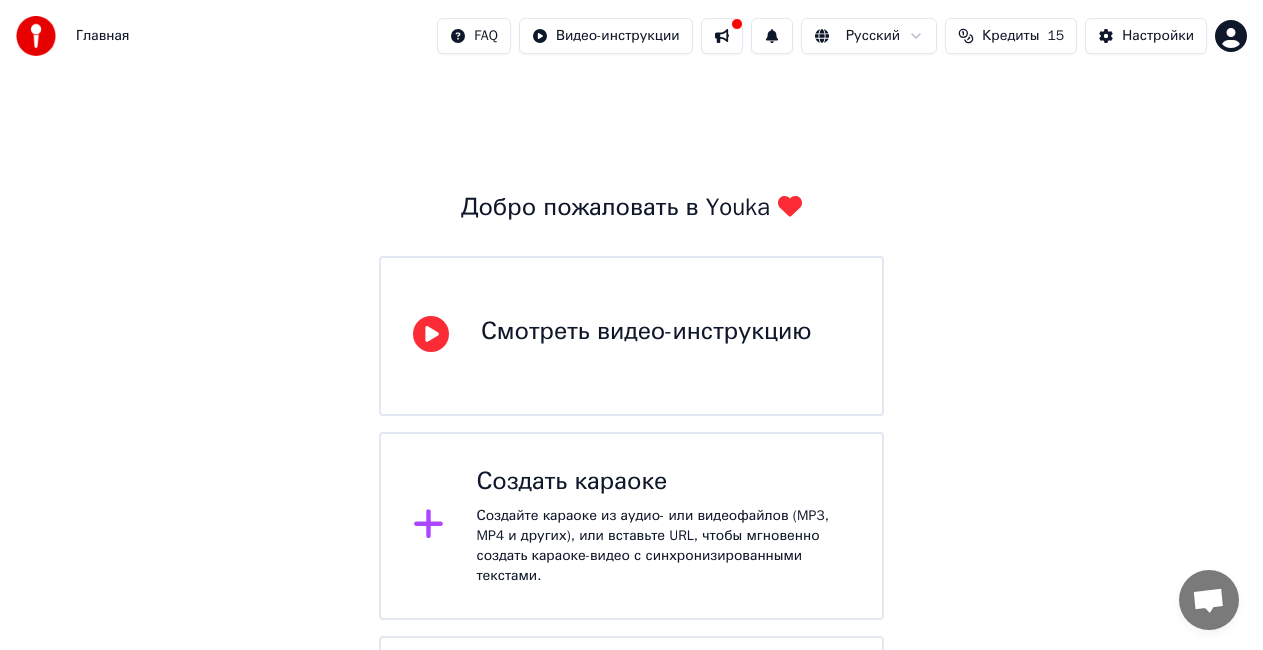 click at bounding box center [722, 36] 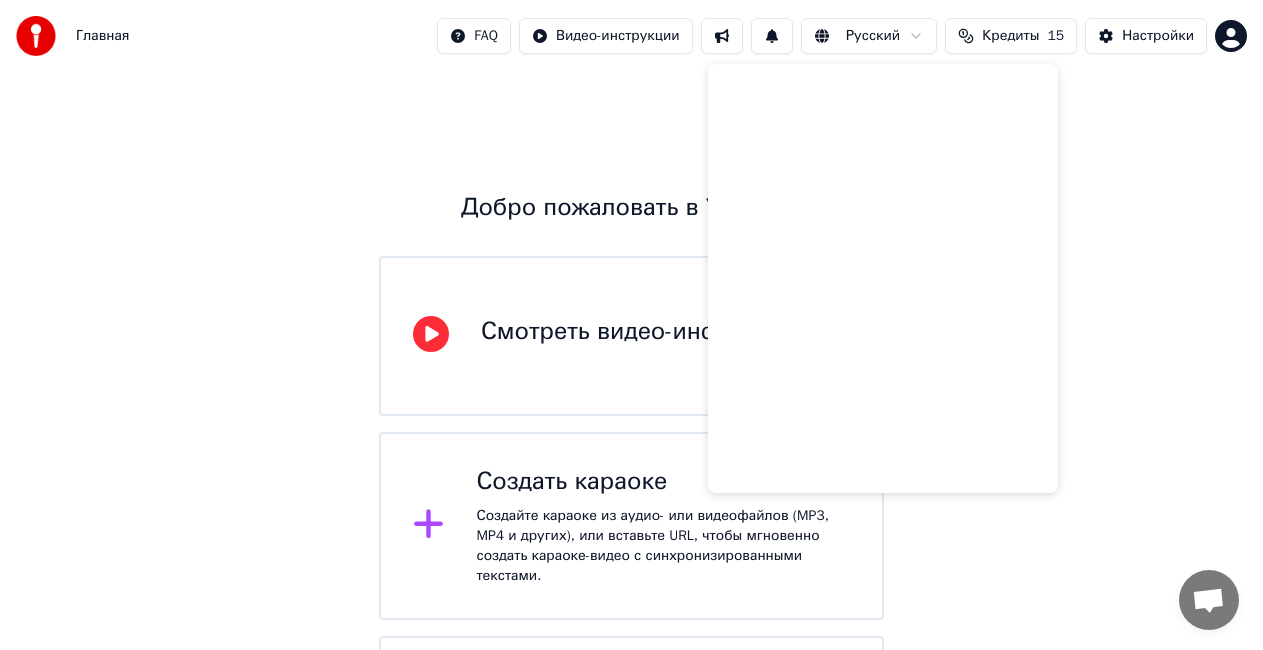 click at bounding box center [722, 36] 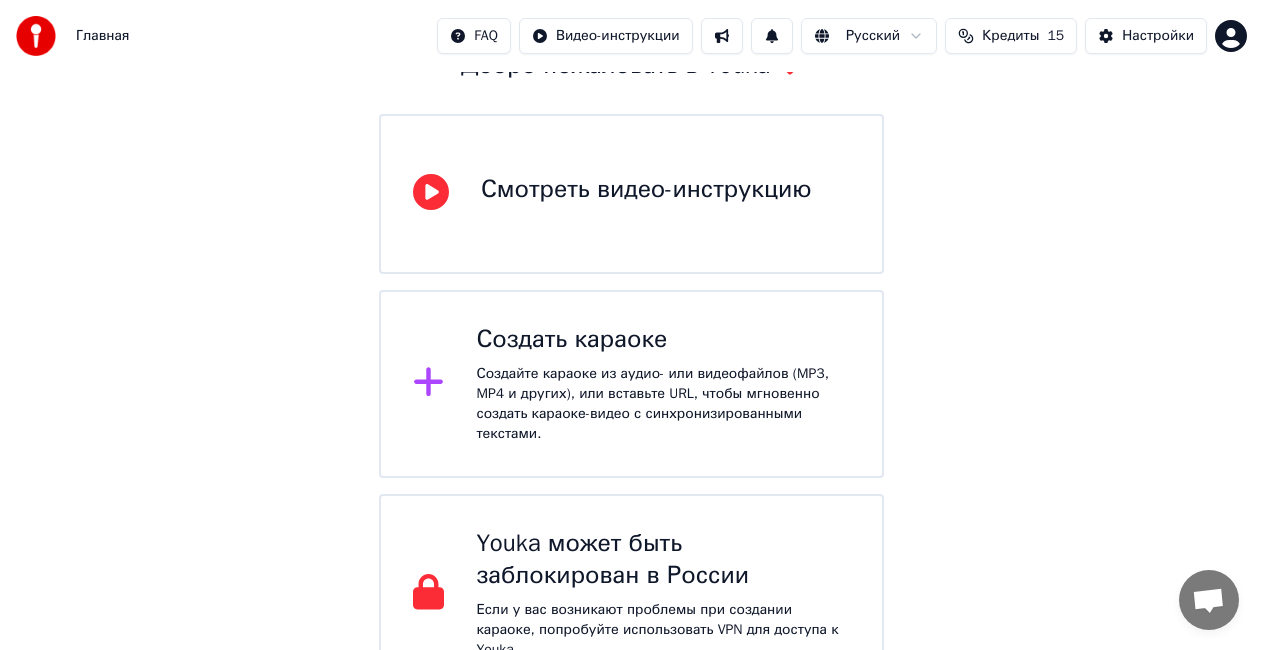 scroll, scrollTop: 146, scrollLeft: 0, axis: vertical 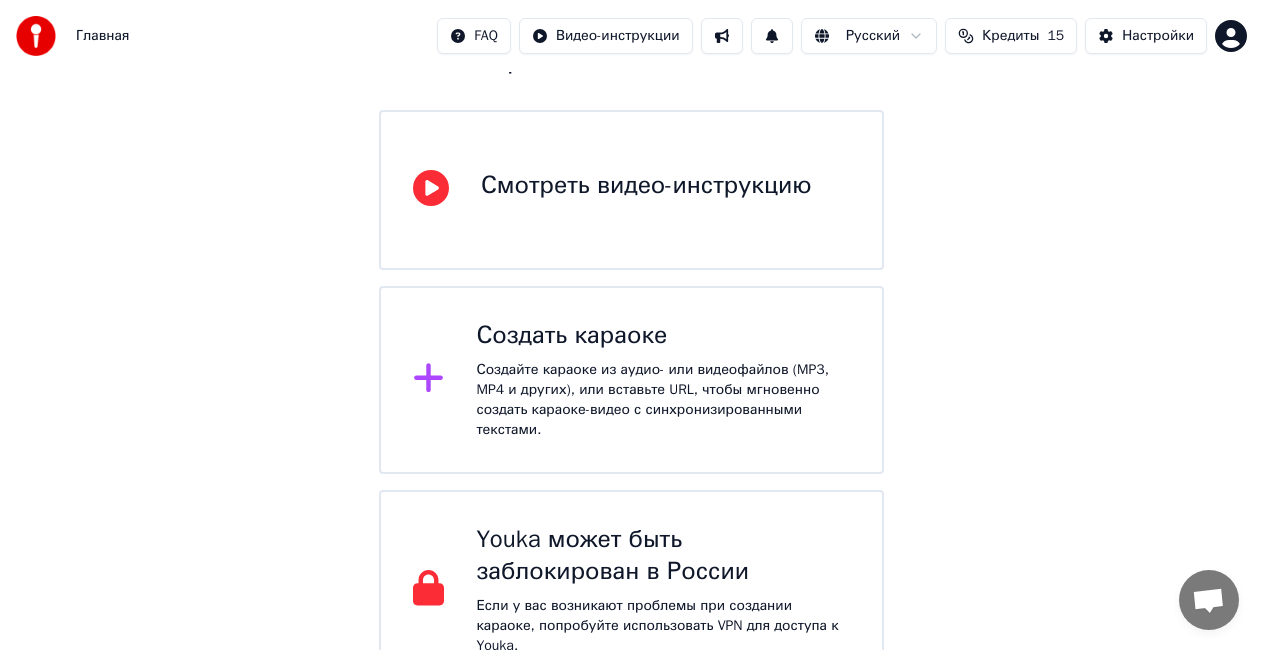 click on "Смотреть видео-инструкцию" at bounding box center (646, 186) 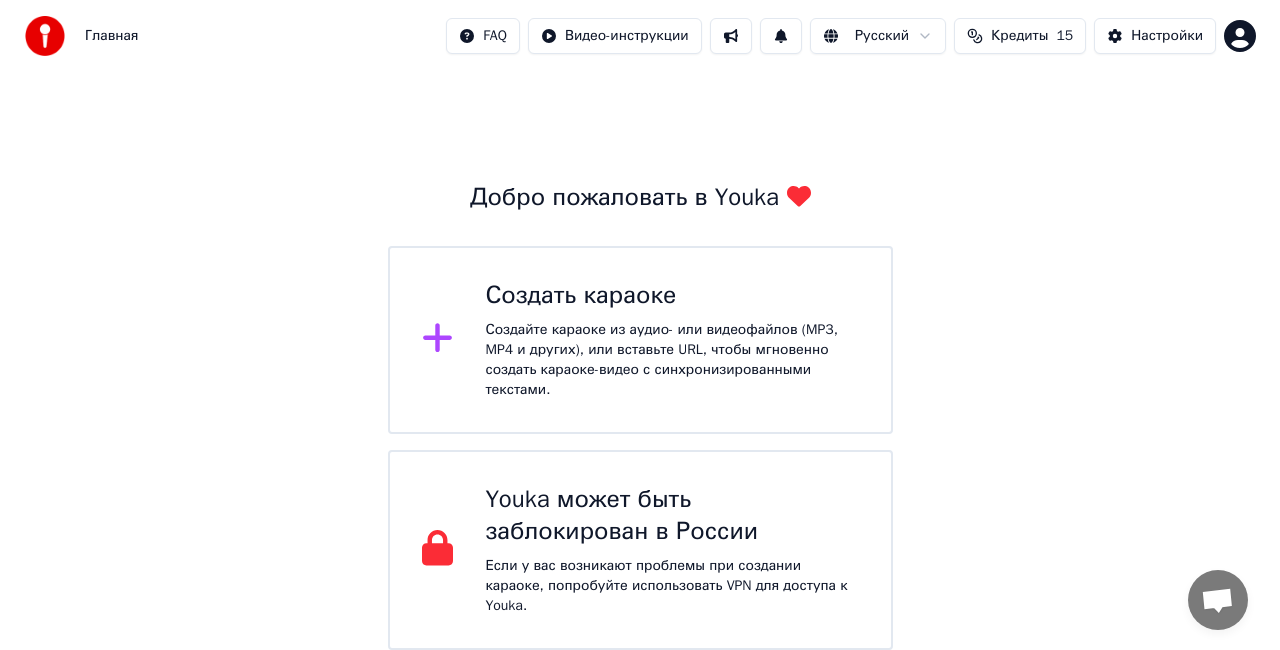 scroll, scrollTop: 0, scrollLeft: 0, axis: both 